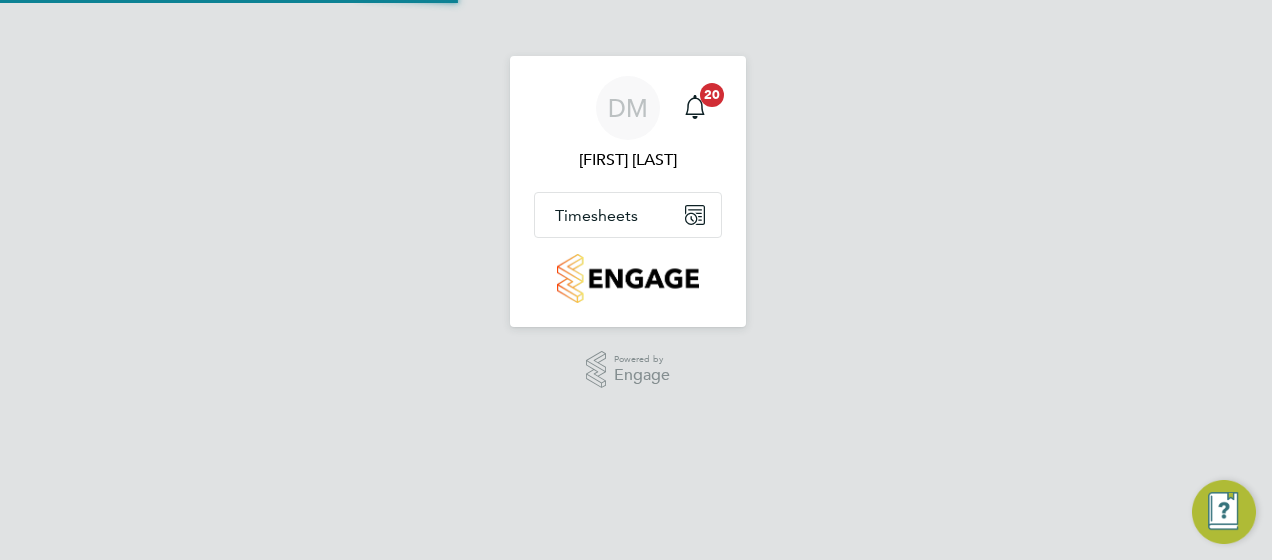 scroll, scrollTop: 0, scrollLeft: 0, axis: both 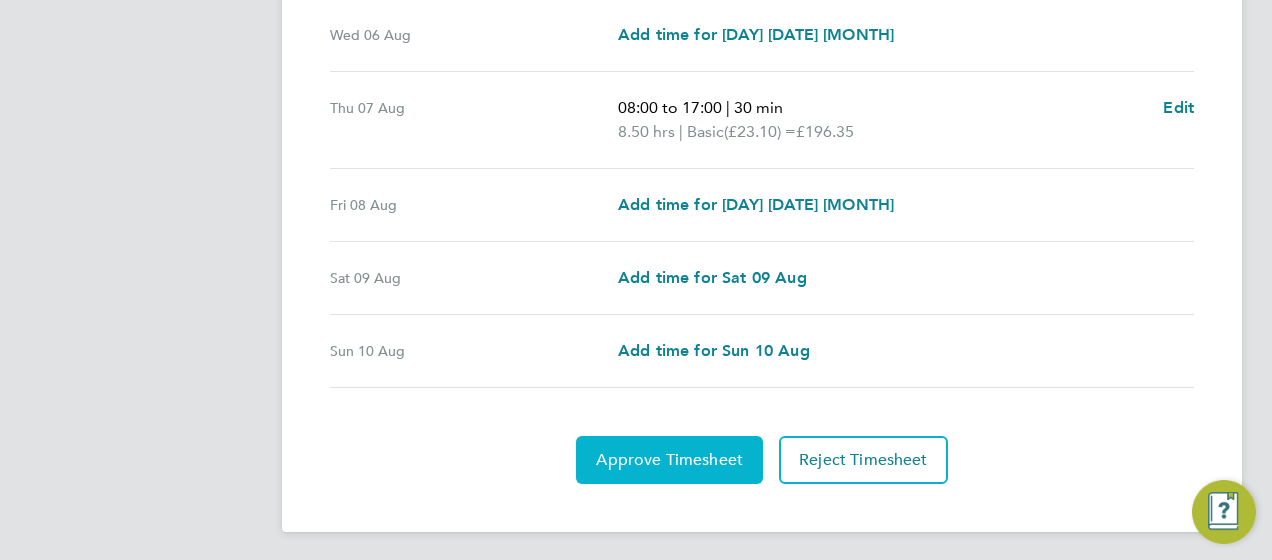 click on "Approve Timesheet" 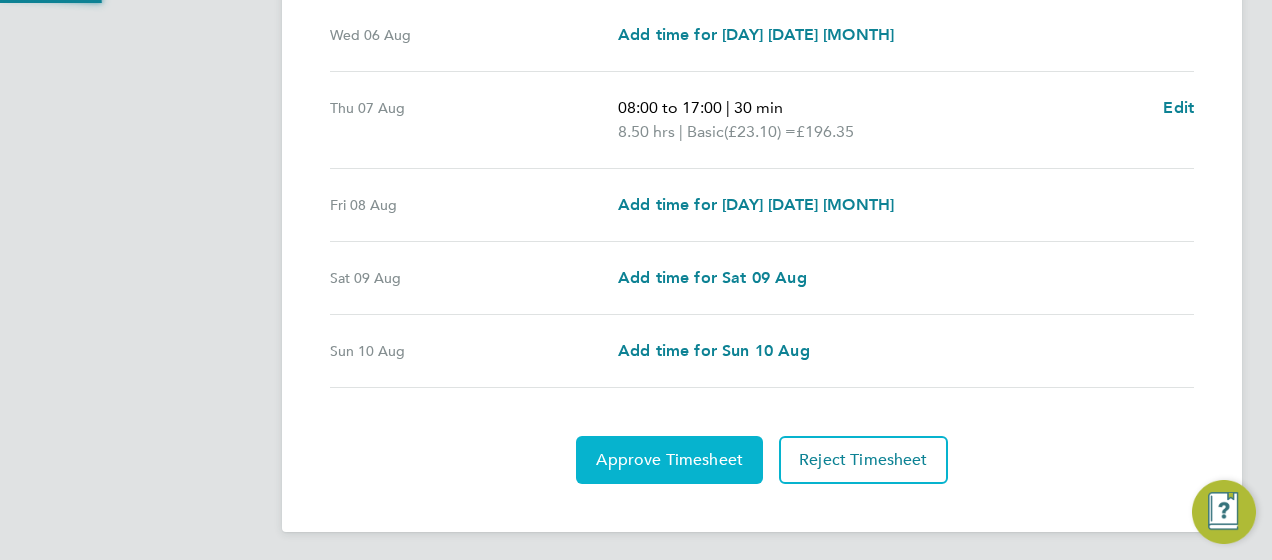 scroll, scrollTop: 0, scrollLeft: 0, axis: both 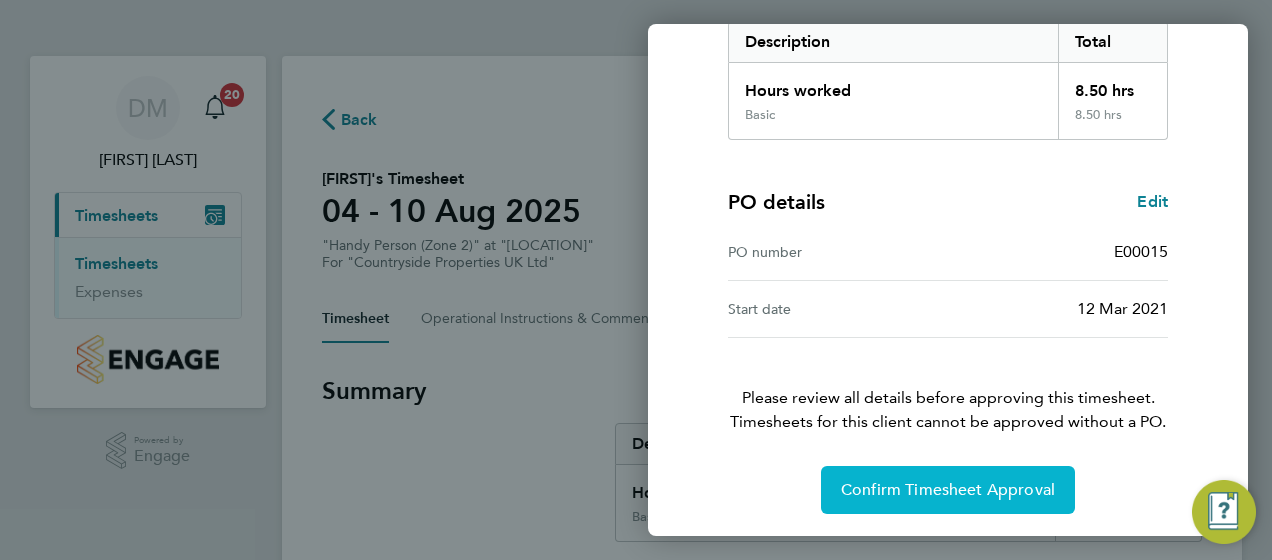 click on "Confirm Timesheet Approval" 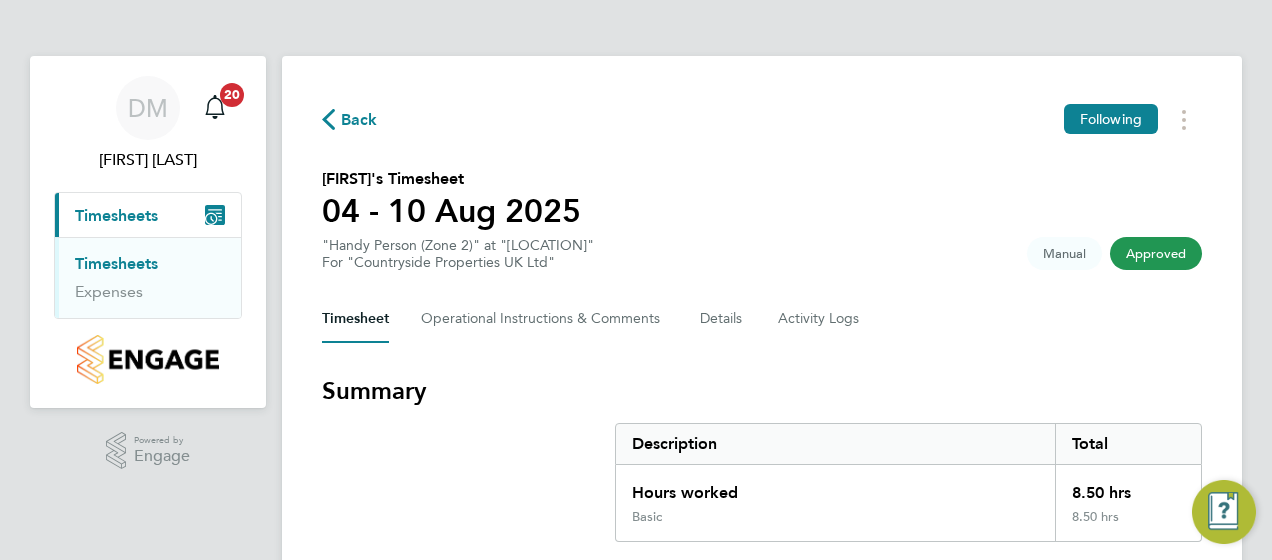 click on "Timesheets" at bounding box center [116, 263] 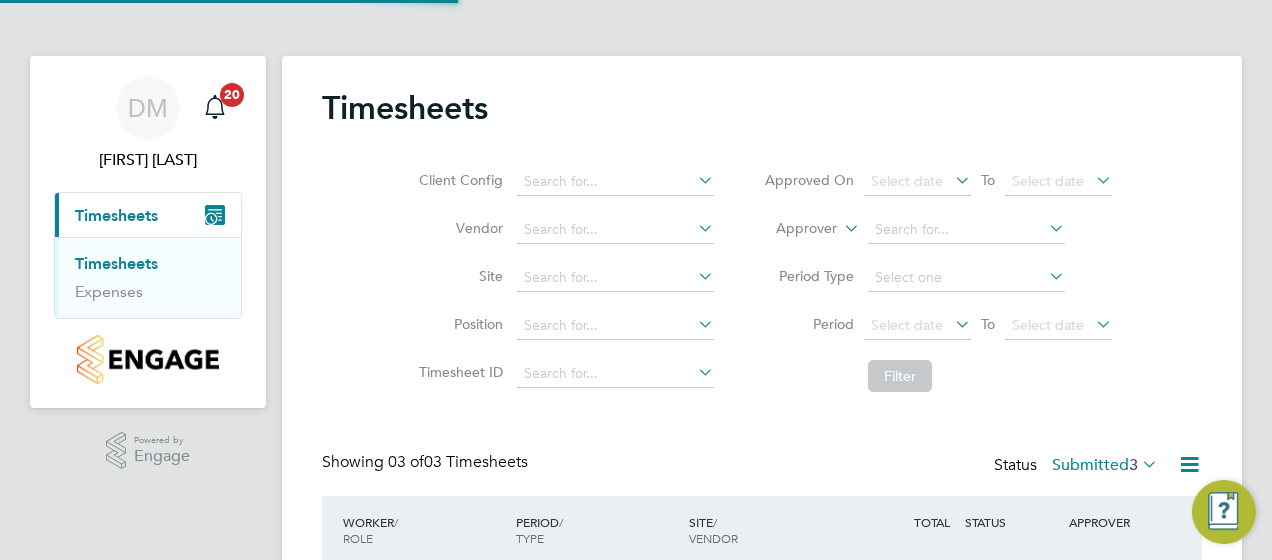 scroll, scrollTop: 10, scrollLeft: 10, axis: both 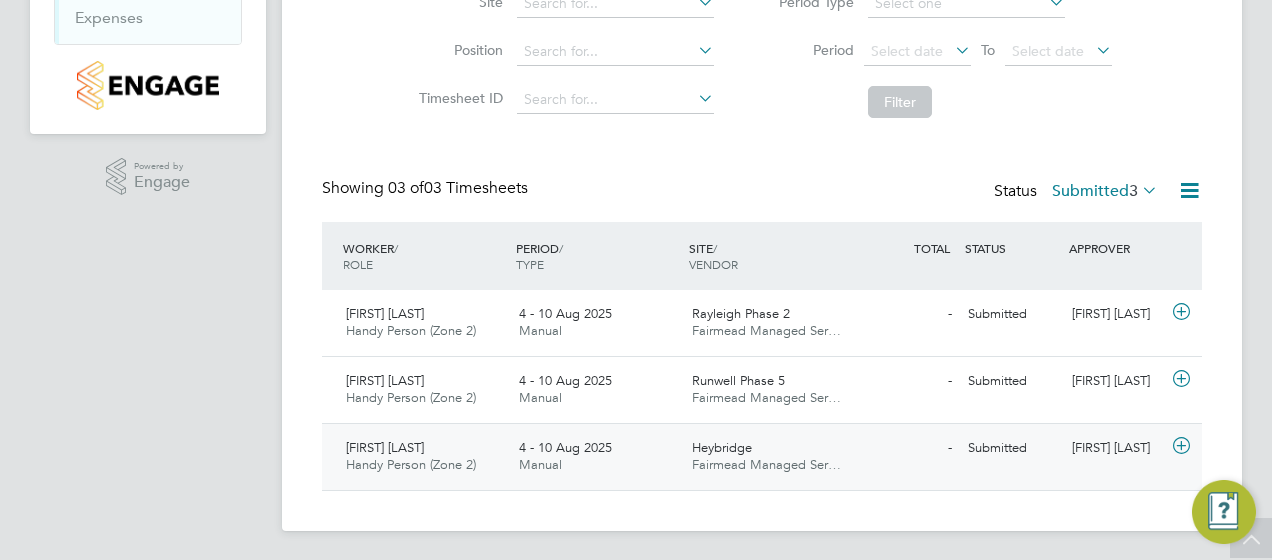 click 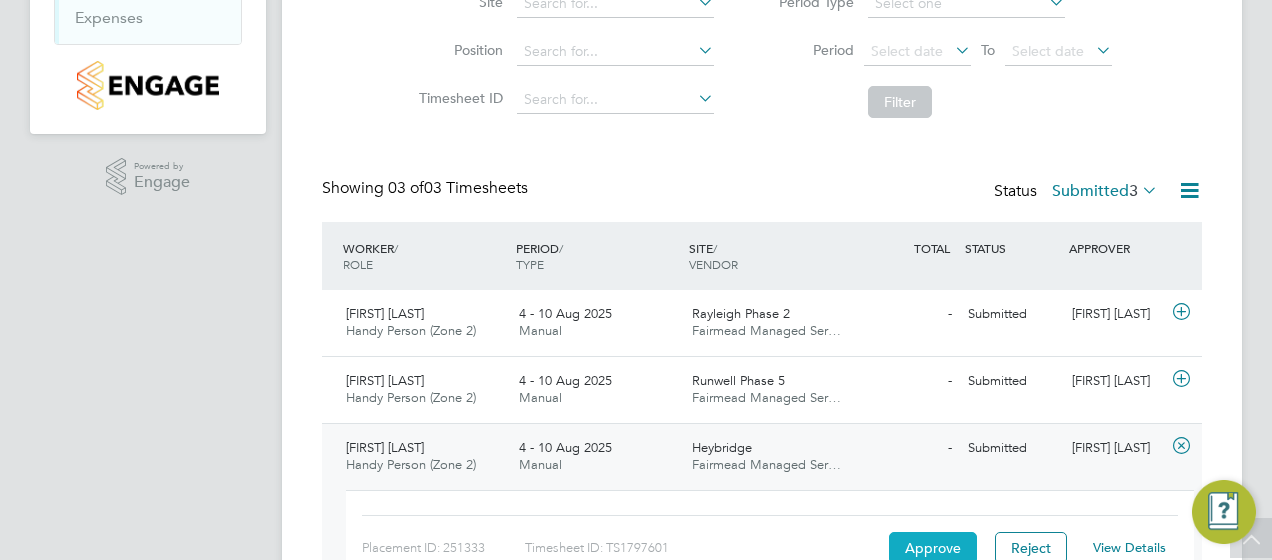 click on "Approve" 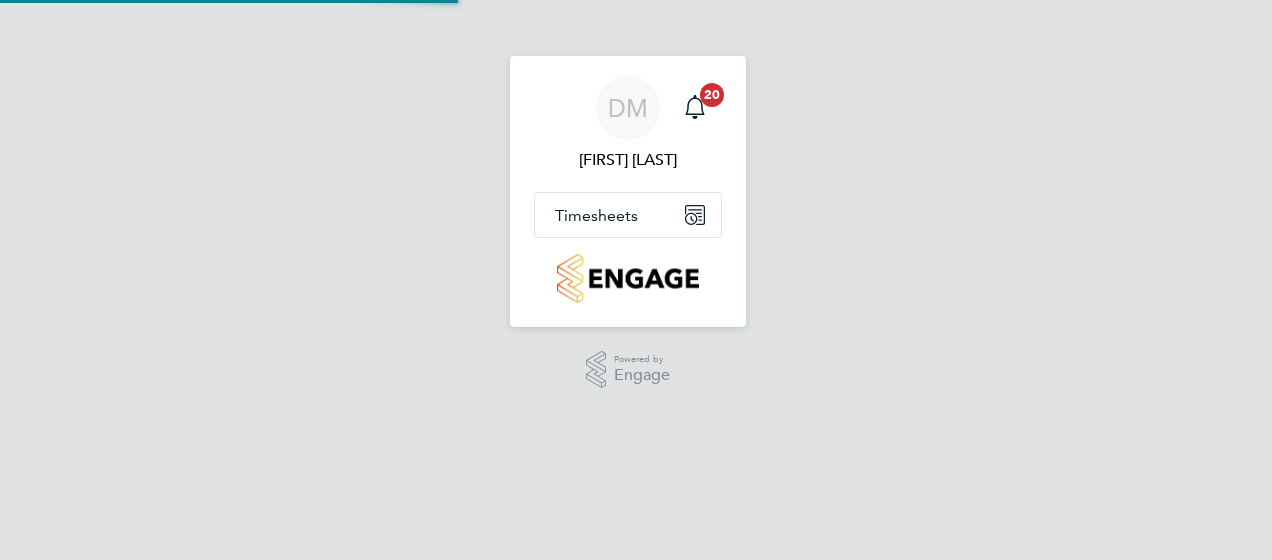 scroll, scrollTop: 0, scrollLeft: 0, axis: both 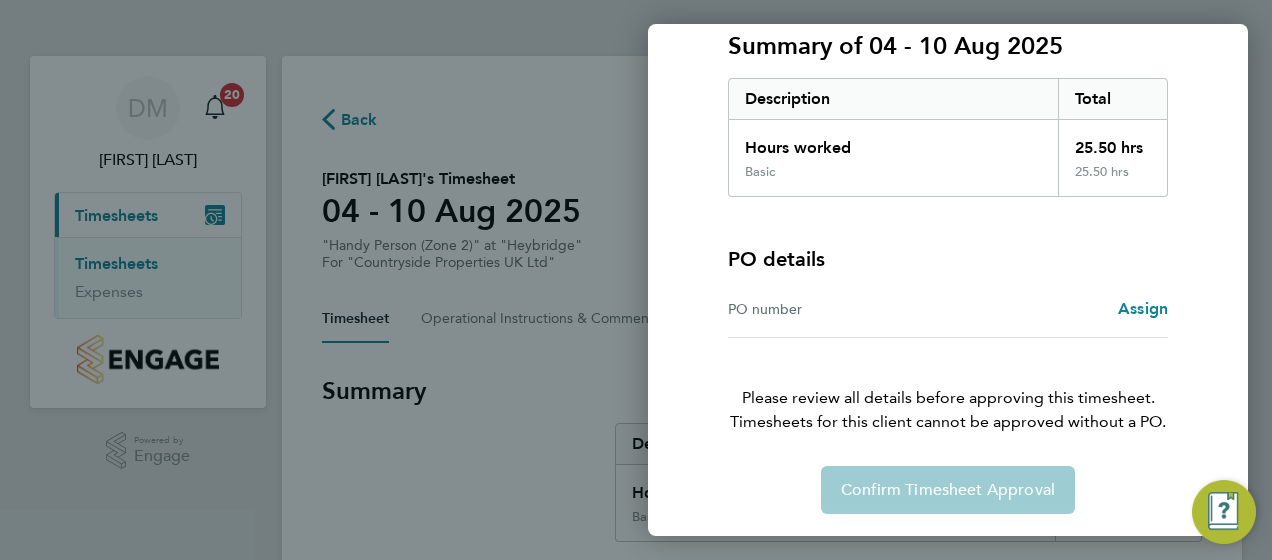 click on "Confirm Timesheet Approval" 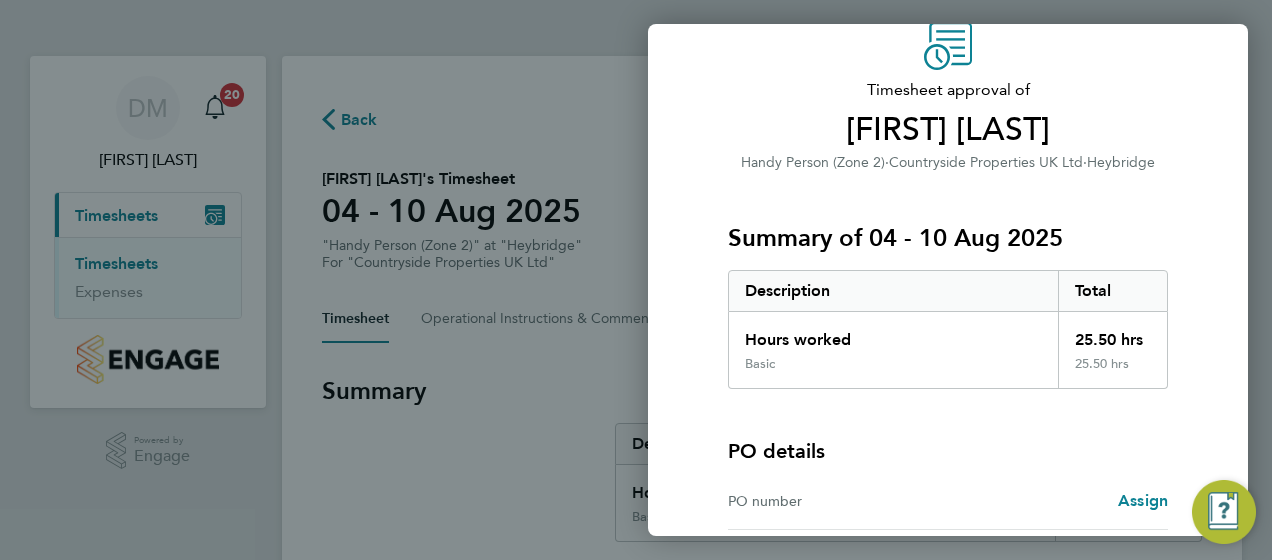 scroll, scrollTop: 0, scrollLeft: 0, axis: both 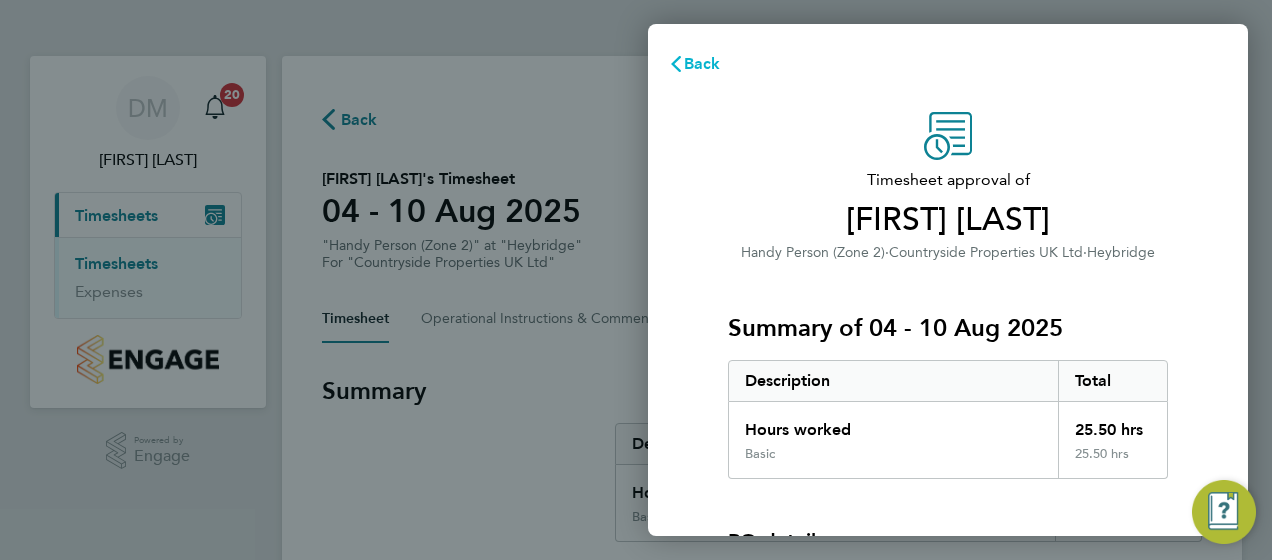click on "Back" 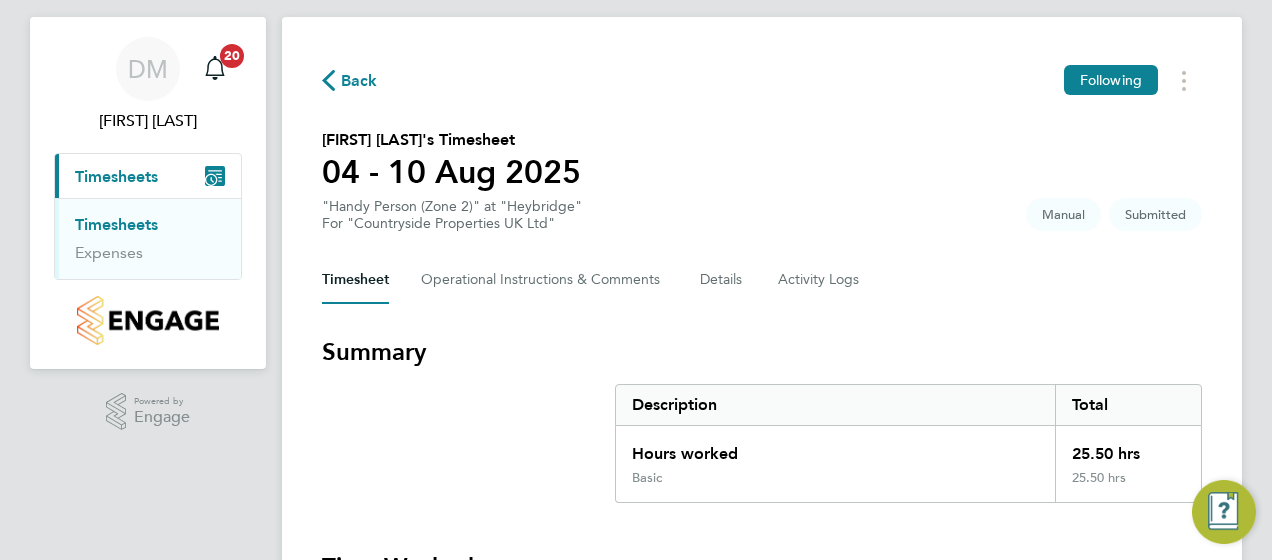 scroll, scrollTop: 38, scrollLeft: 0, axis: vertical 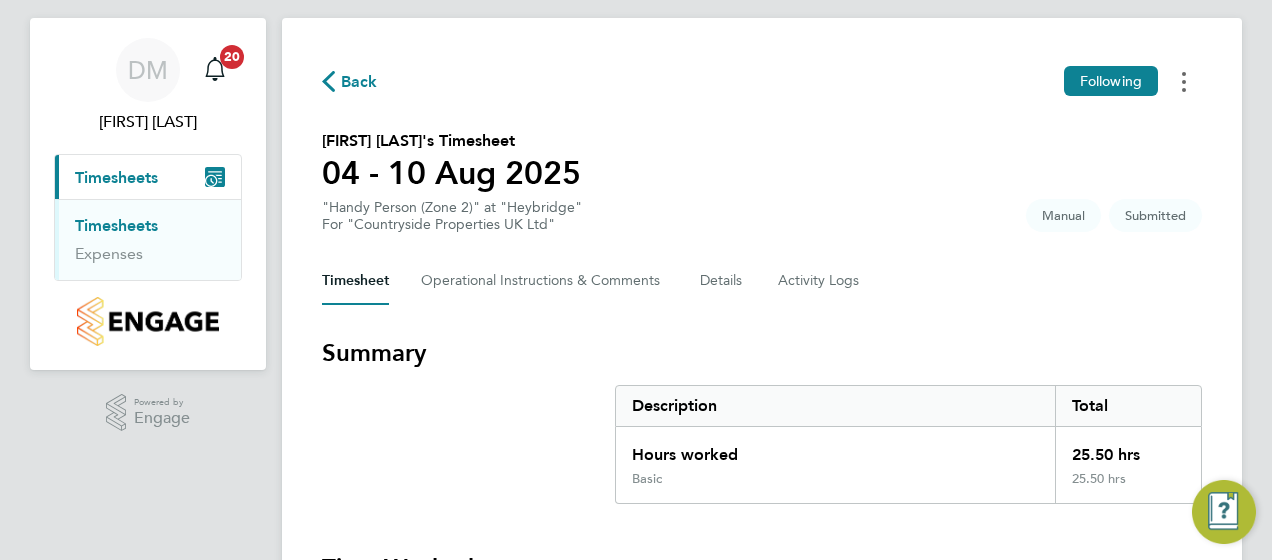 click at bounding box center [1184, 81] 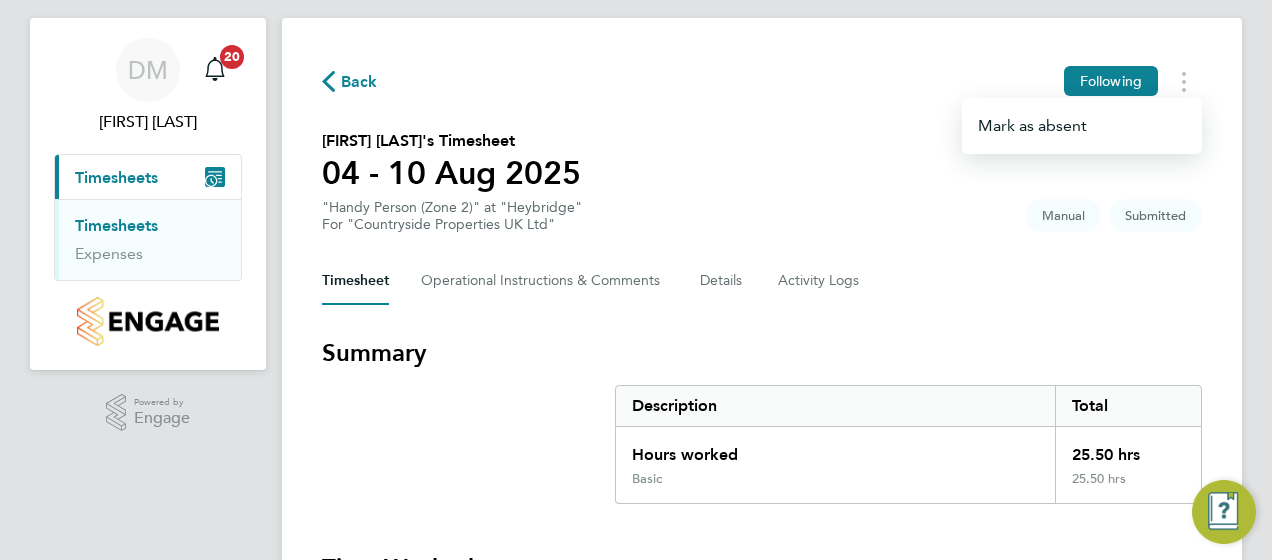 click on "Back  Following
Mark as absent   [FIRST] [LAST]'s Timesheet   [DATE] - [DATE] Aug [YEAR]   "Handy Person (Zone 2)" at "Heybridge"  For "Countryside Properties UK Ltd"  Submitted   Manual   Timesheet   Operational Instructions & Comments   Details   Activity Logs   Summary   Description   Total   Hours worked   25.50 hrs   Basic   25.50 hrs   Time Worked   Mon [DATE] Aug   Add time for Mon [DATE] Aug   Add time for Mon [DATE] Aug   Tue [DATE] Aug   08:00 to 17:00   |   30 min   8.50 hrs   |   Basic   (£23.10) =   £196.35   Edit   Wed [DATE] Aug   08:00 to 17:00   |   30 min   8.50 hrs   |   Basic   (£23.10) =   £196.35   Edit   Thu [DATE] Aug   Add time for Thu [DATE] Aug   Add time for Thu [DATE] Aug   Fri [DATE] Aug   08:00 to 17:00   |   30 min   8.50 hrs   |   Basic   (£23.10) =   £196.35   Edit   Sat [DATE] Aug   Add time for Sat [DATE] Aug   Add time for Sat [DATE] Aug   Sun [DATE] Aug   Add time for Sun [DATE] Aug   Add time for Sun [DATE] Aug   Approve Timesheet   Reject Timesheet" 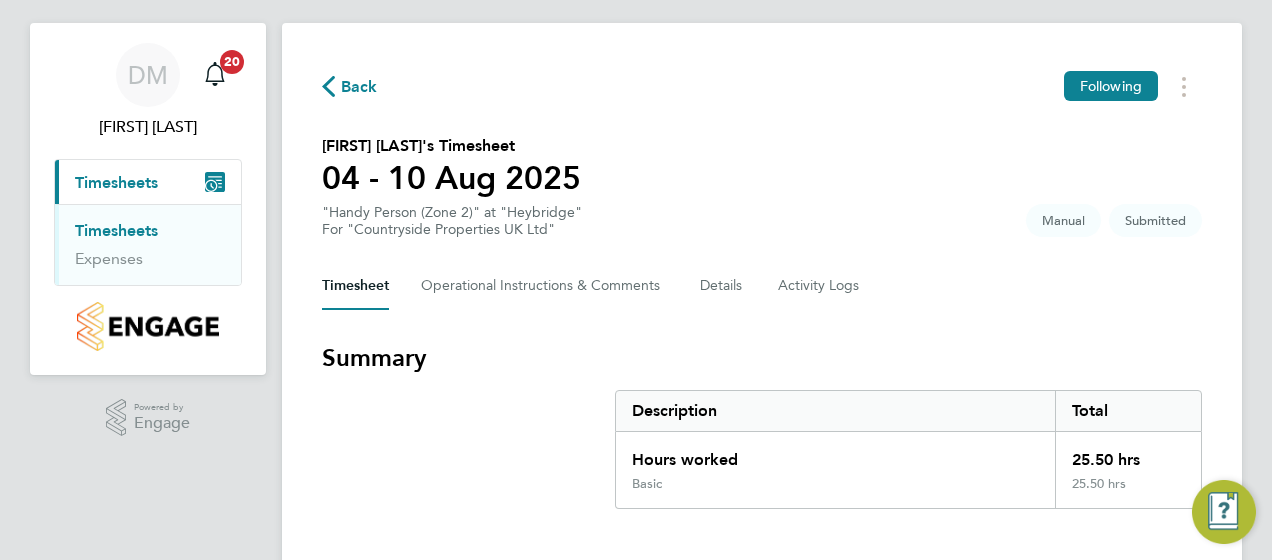scroll, scrollTop: 0, scrollLeft: 0, axis: both 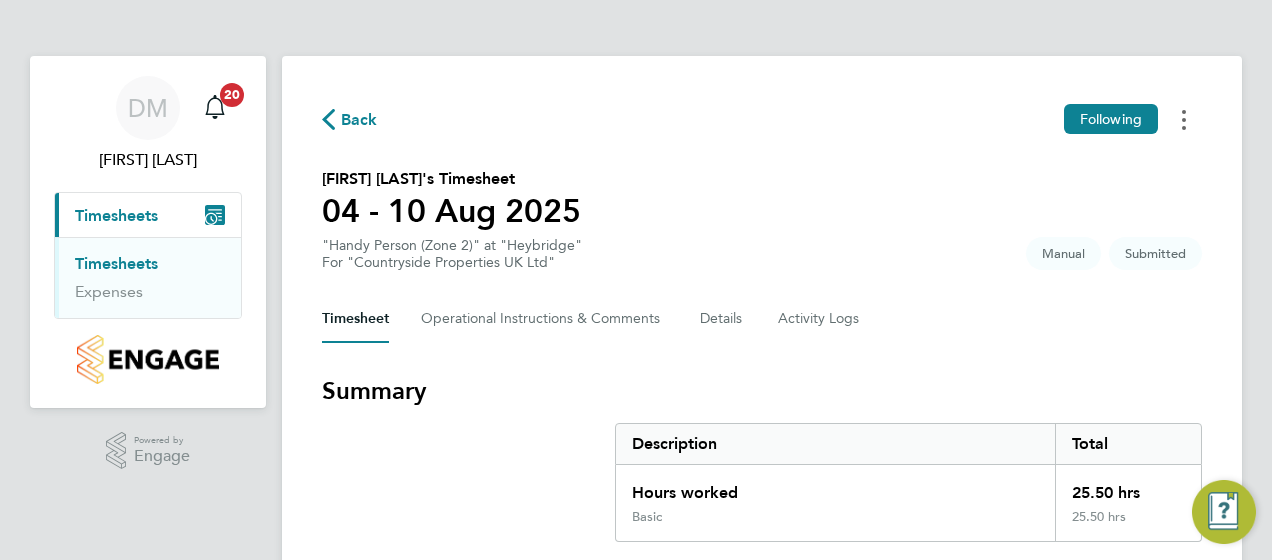 click at bounding box center (1184, 119) 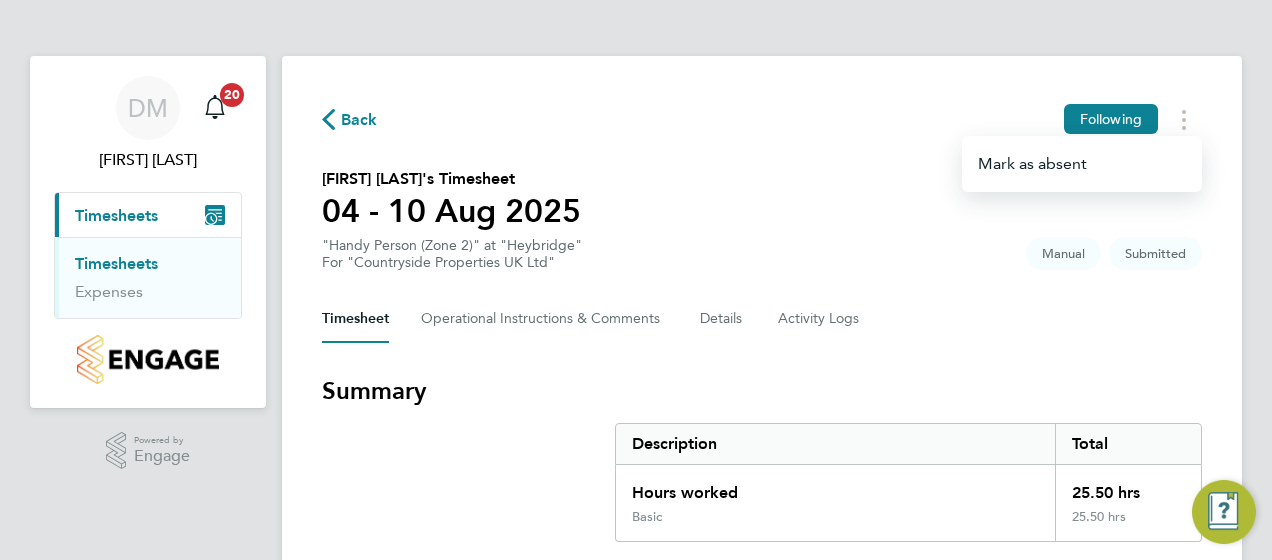 click on "[FIRST] [LAST]'s Timesheet   [DATE] - [DATE] Aug [YEAR]   "Handy Person (Zone 2)" at "Heybridge"  For "Countryside Properties UK Ltd"  Submitted   Manual" 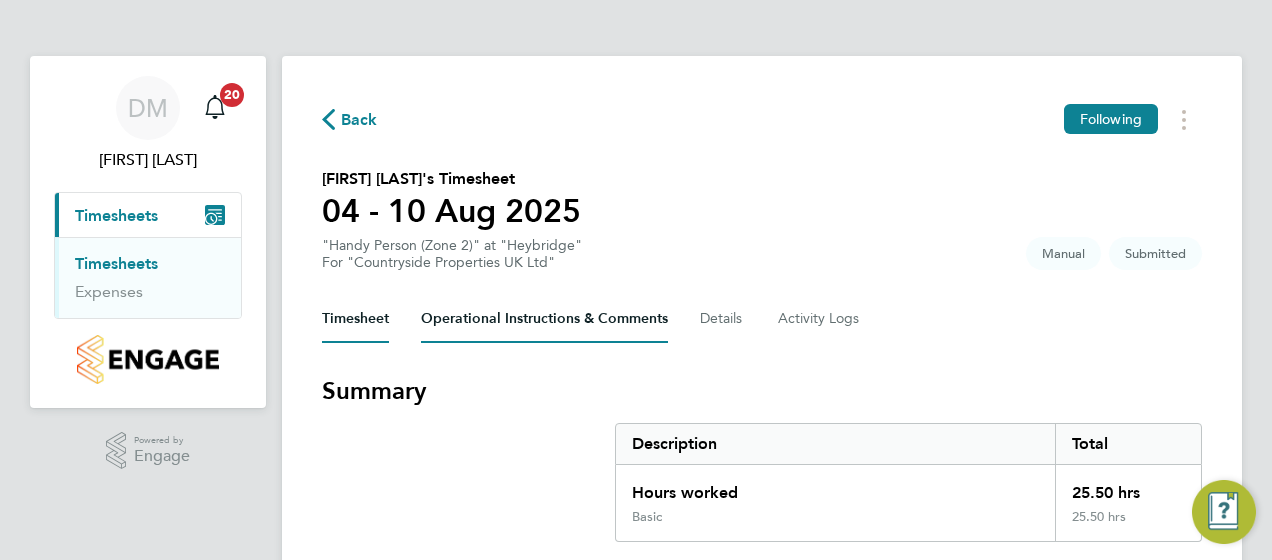 click on "Operational Instructions & Comments" at bounding box center [544, 319] 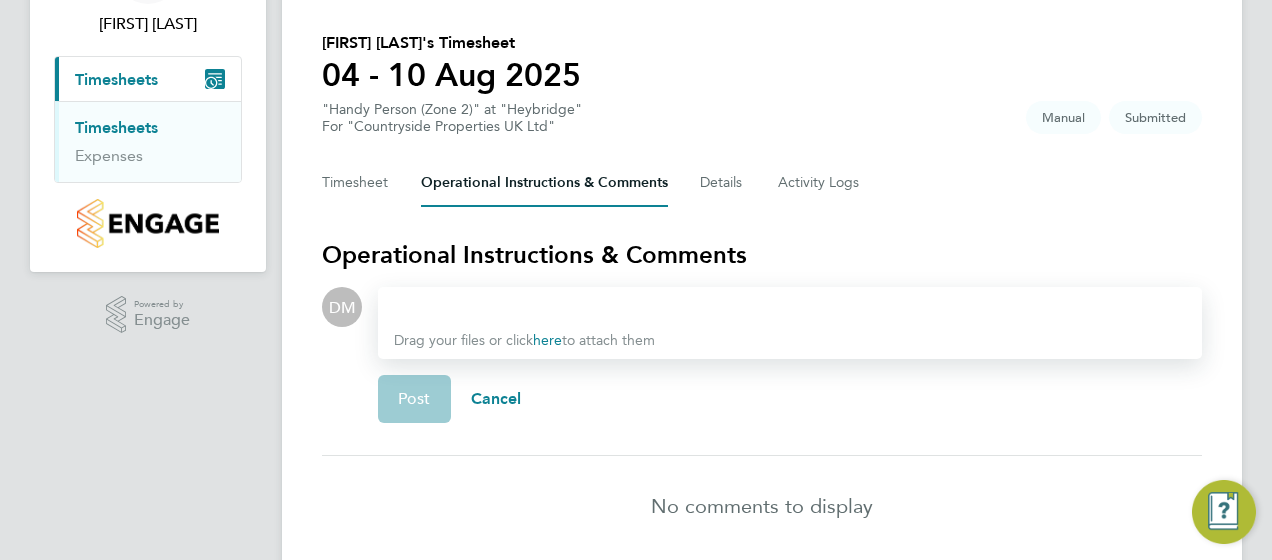 scroll, scrollTop: 170, scrollLeft: 0, axis: vertical 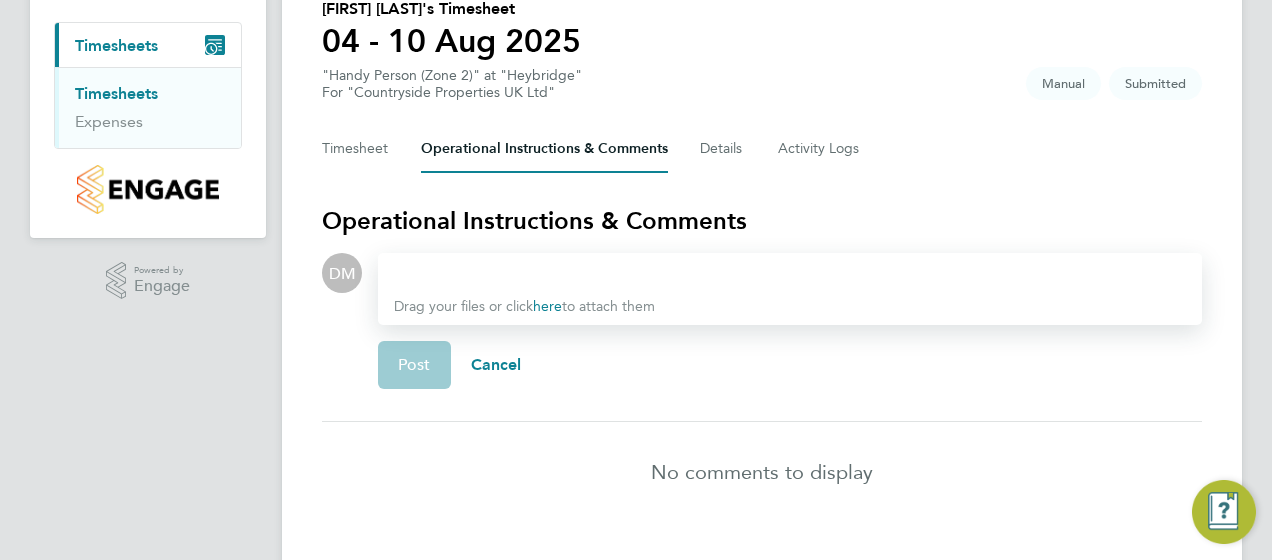 click at bounding box center [790, 273] 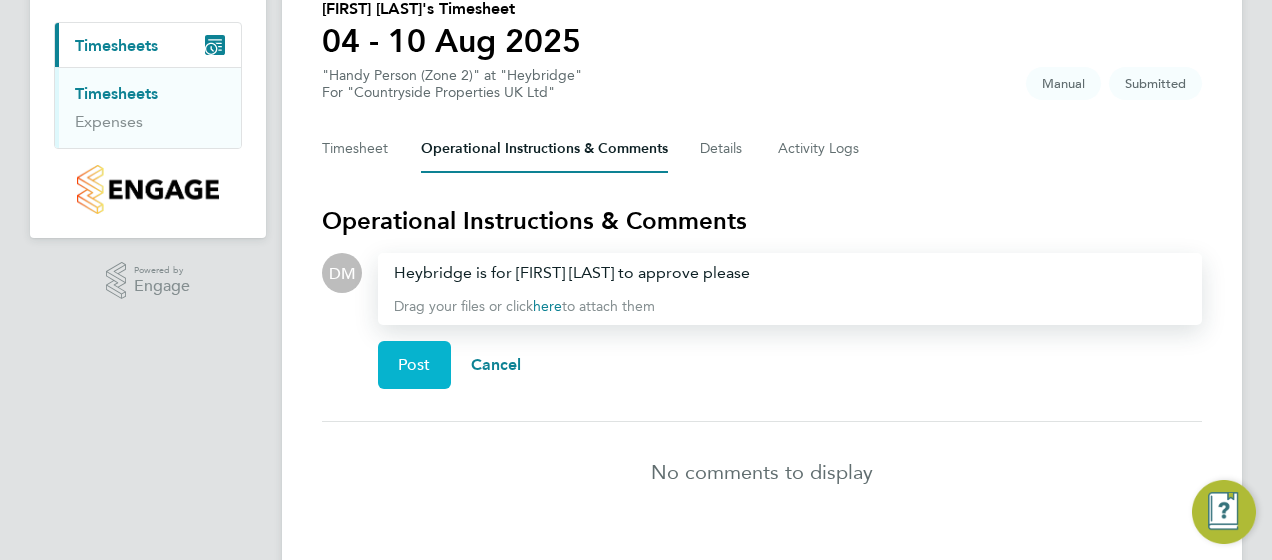 click on "Post" 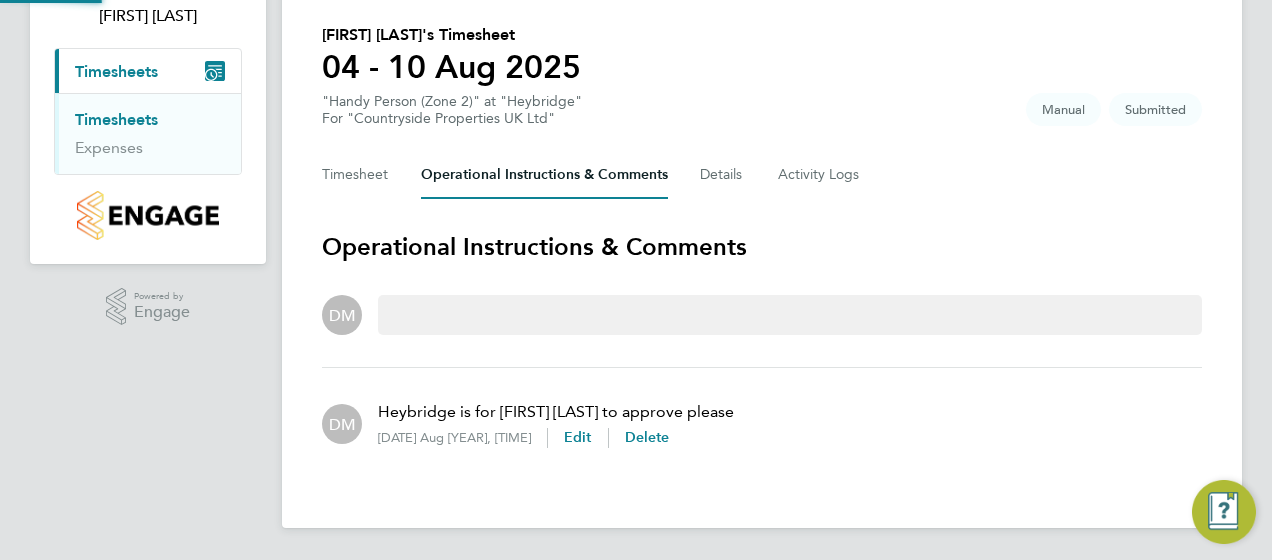 scroll, scrollTop: 143, scrollLeft: 0, axis: vertical 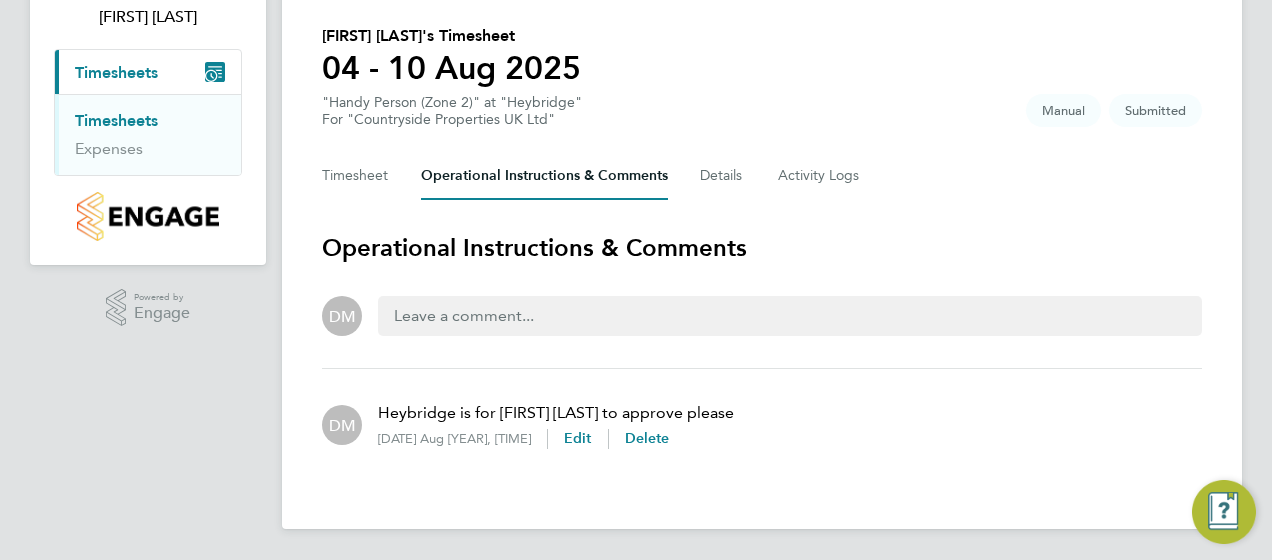 click on "Timesheets" at bounding box center (116, 120) 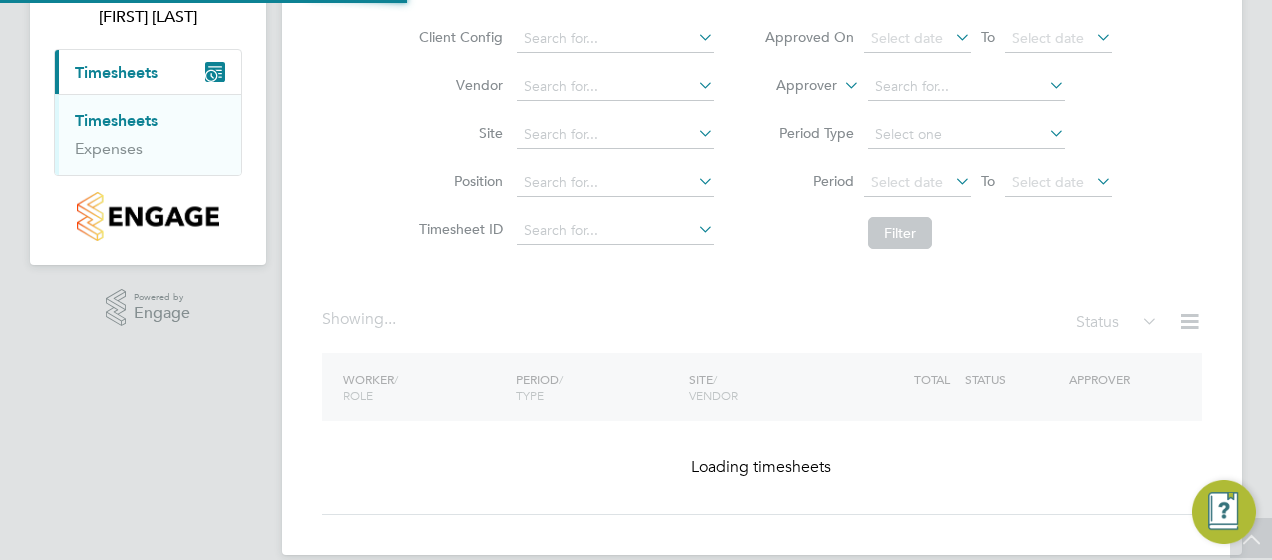 scroll, scrollTop: 0, scrollLeft: 0, axis: both 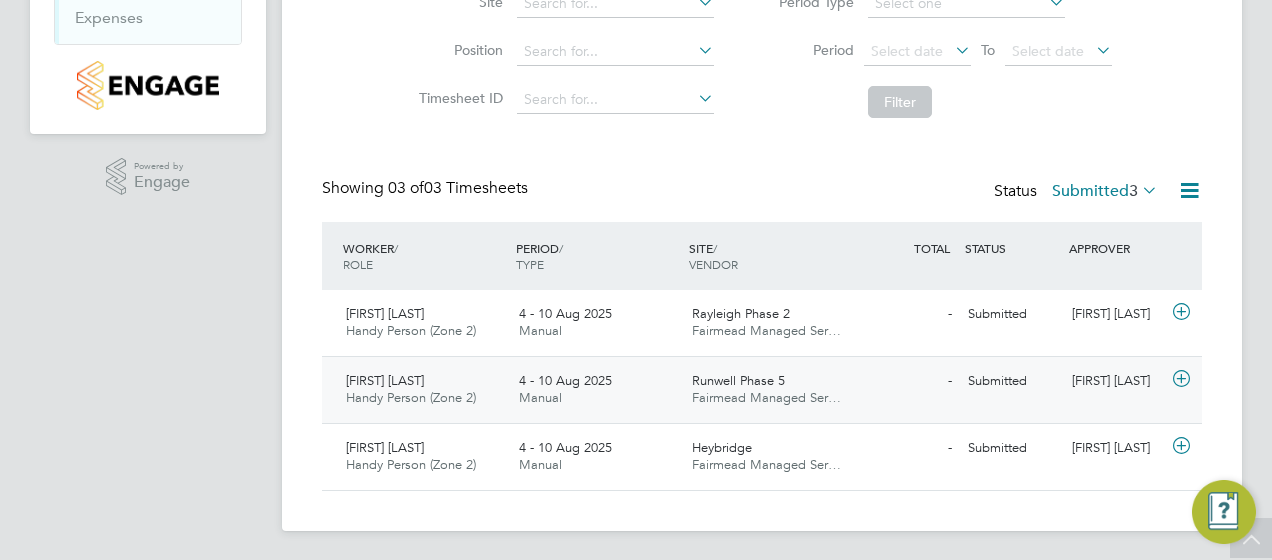 click 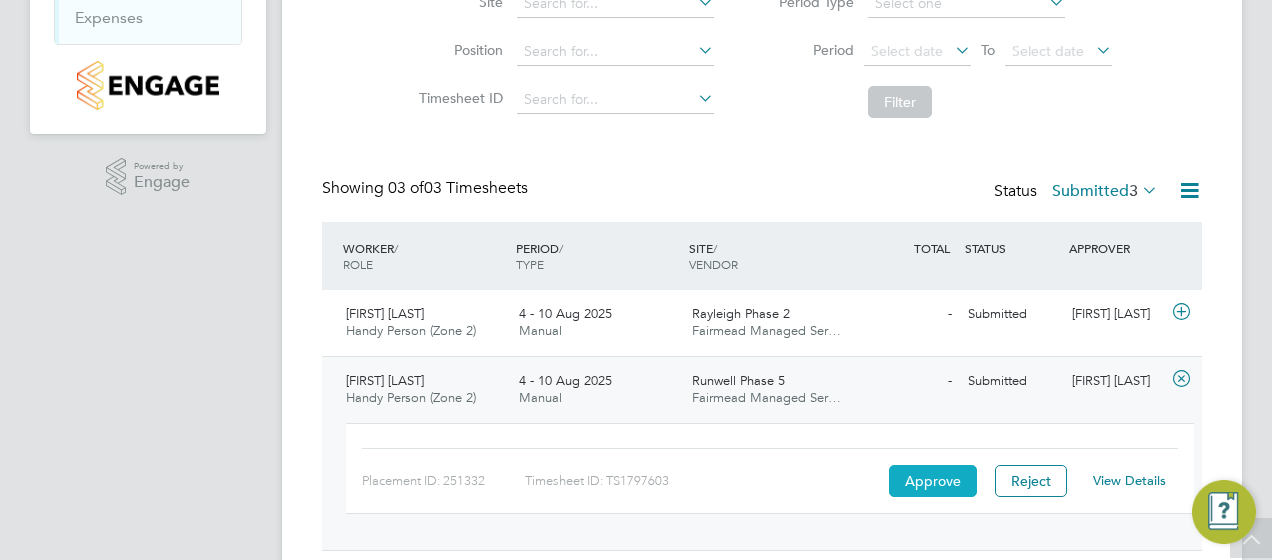 click on "Approve" 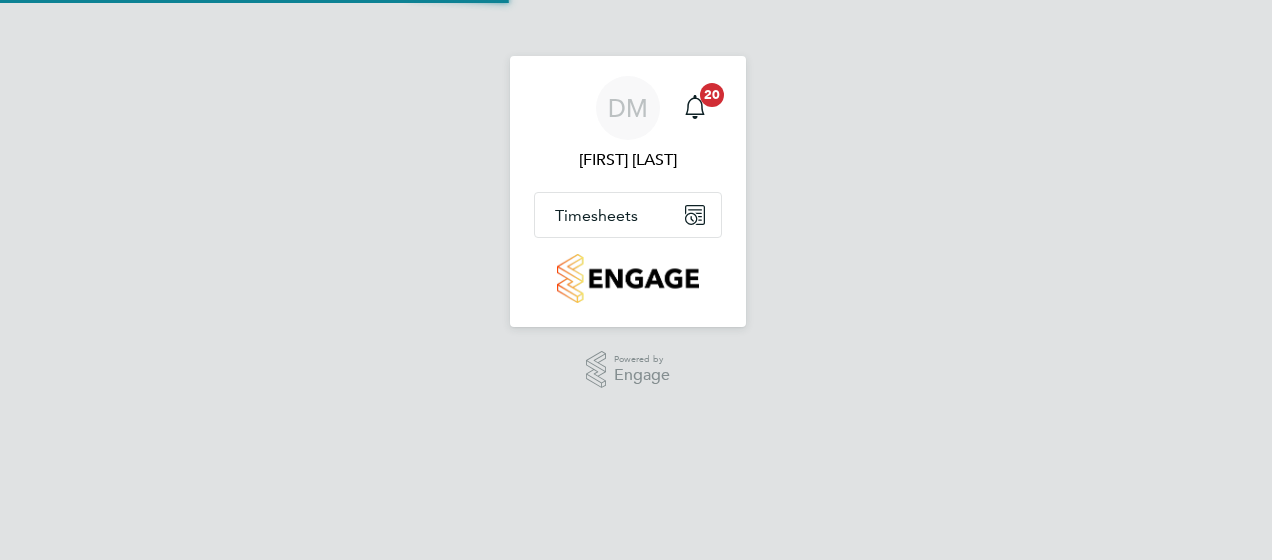 scroll, scrollTop: 0, scrollLeft: 0, axis: both 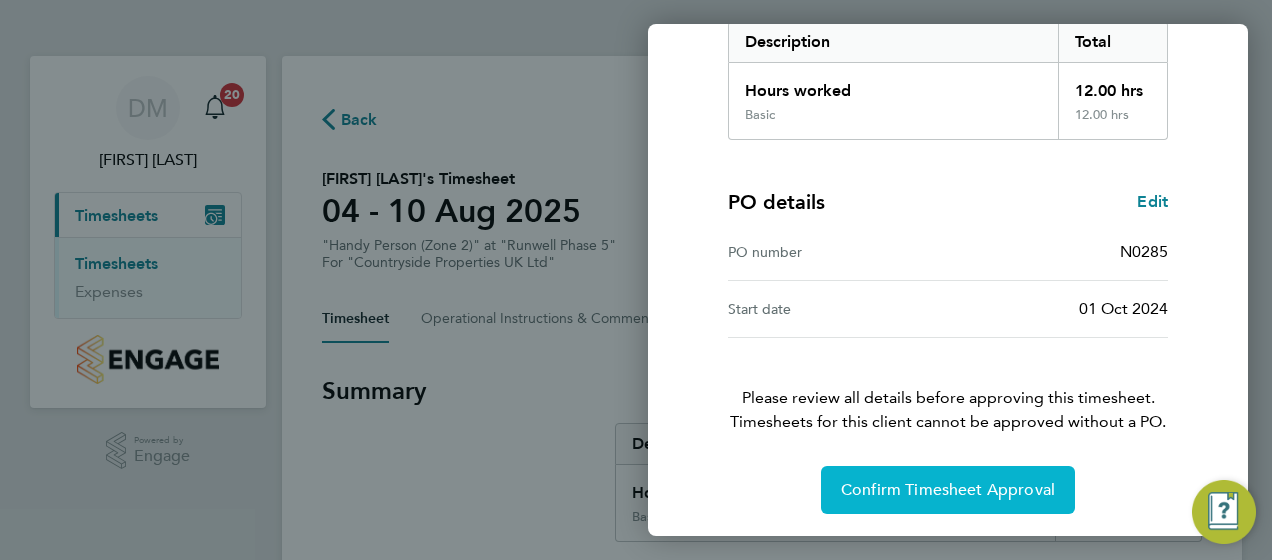 click on "Confirm Timesheet Approval" 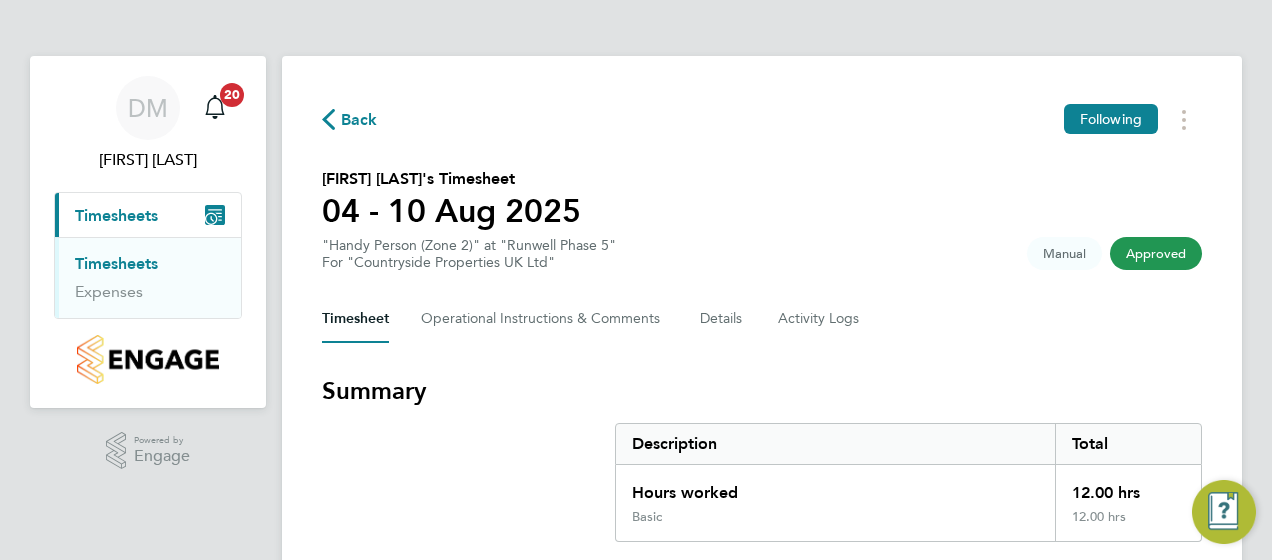 click on "Timesheets" at bounding box center (116, 263) 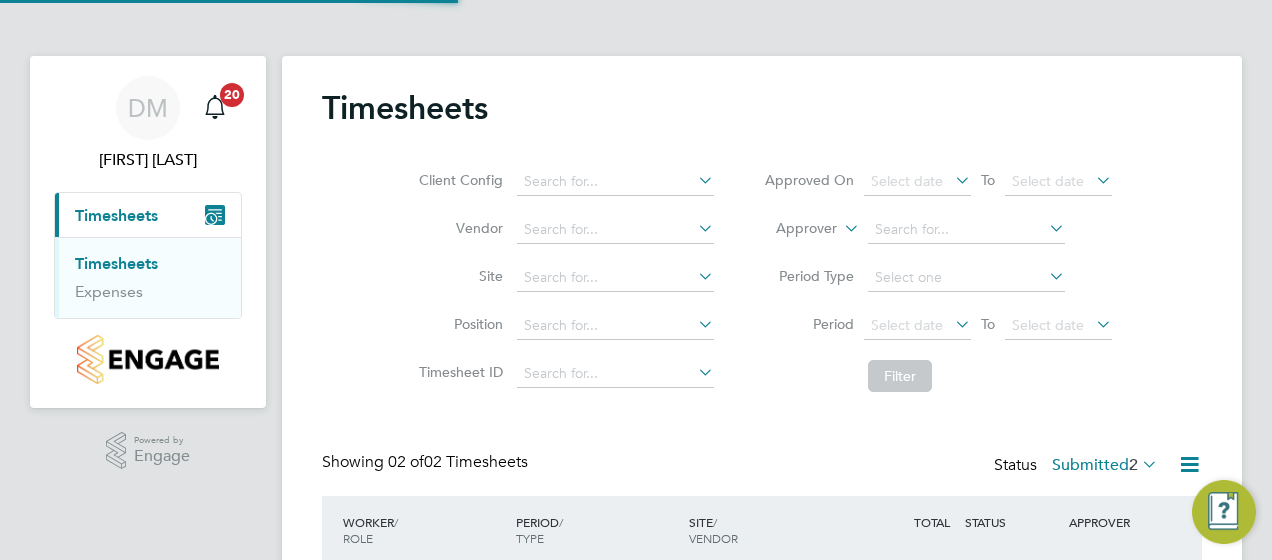 scroll, scrollTop: 10, scrollLeft: 10, axis: both 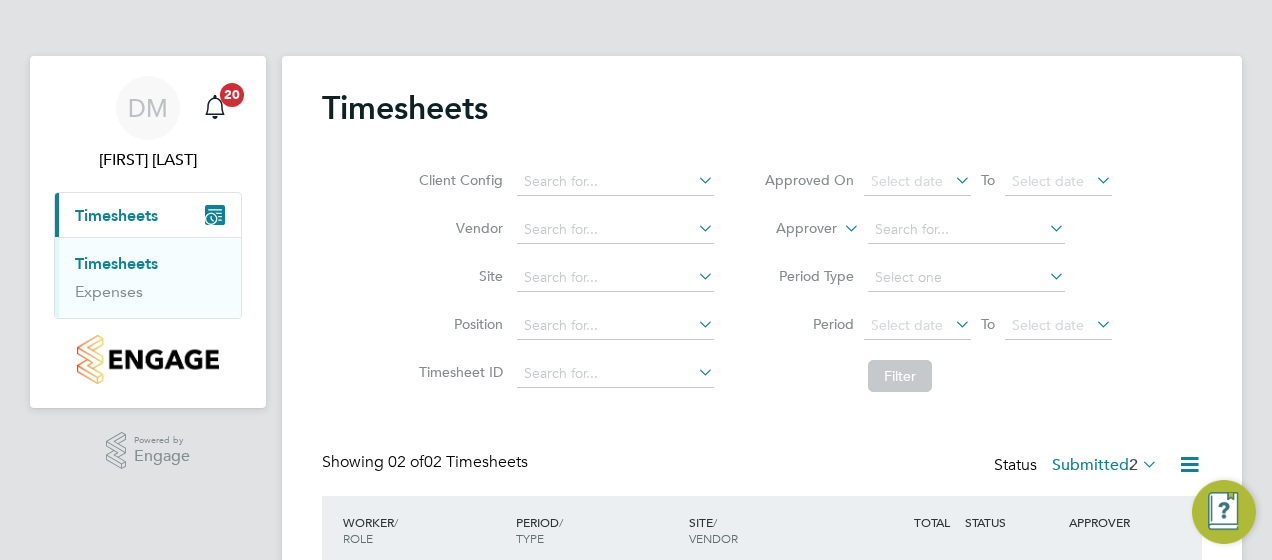 click 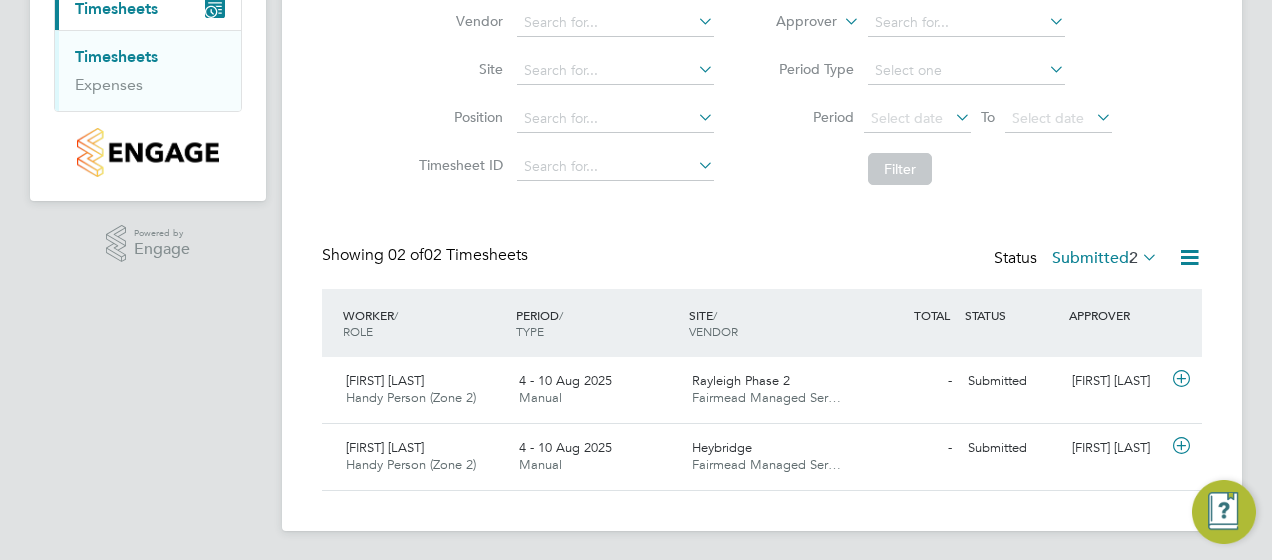 scroll, scrollTop: 644, scrollLeft: 0, axis: vertical 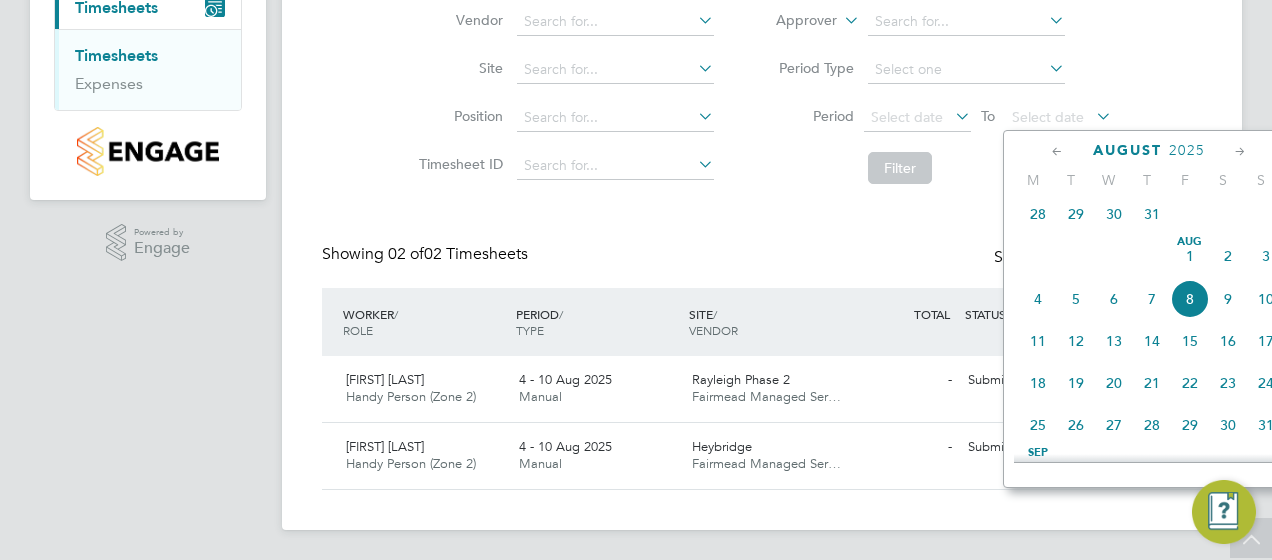 click on "WORKER  / ROLE WORKER  / PERIOD PERIOD  / TYPE SITE  / VENDOR TOTAL   TOTAL  / STATUS STATUS APPROVER" 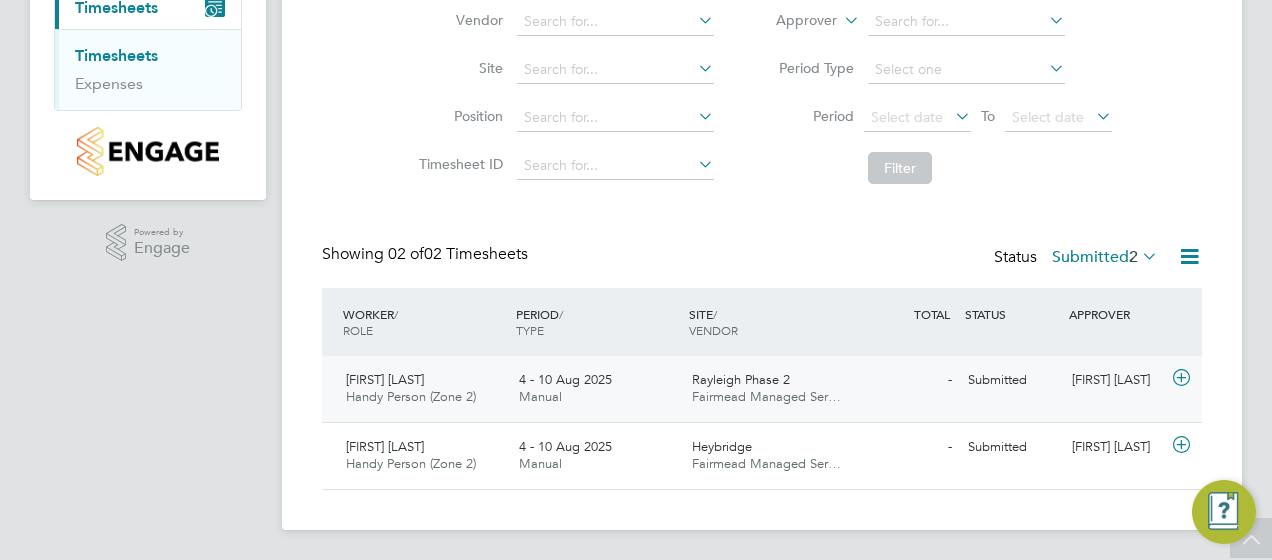 click 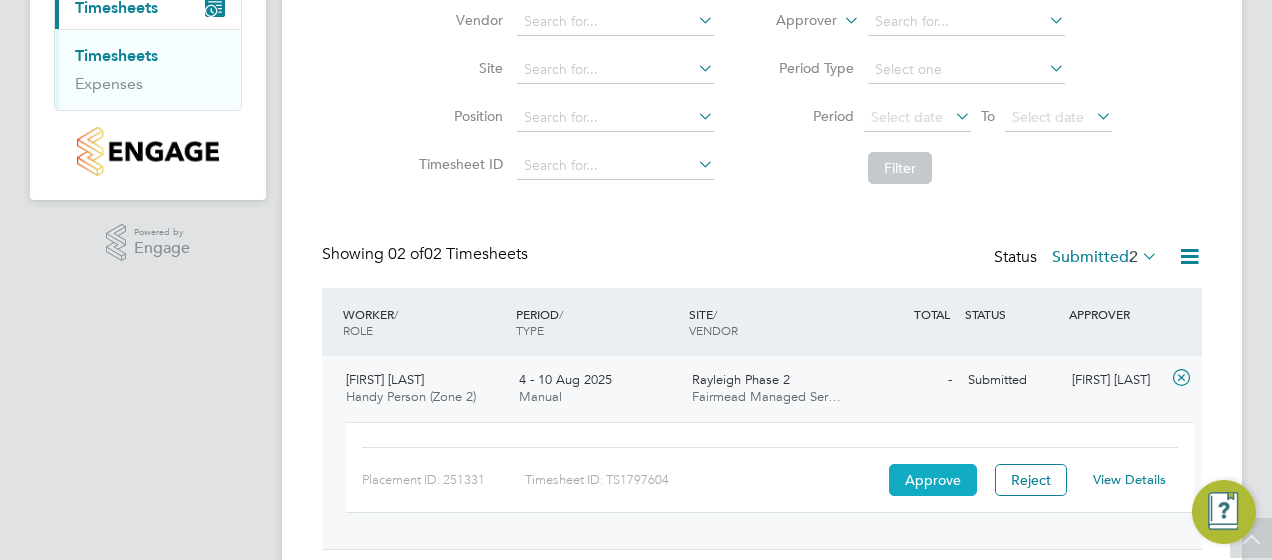 click on "Approve" 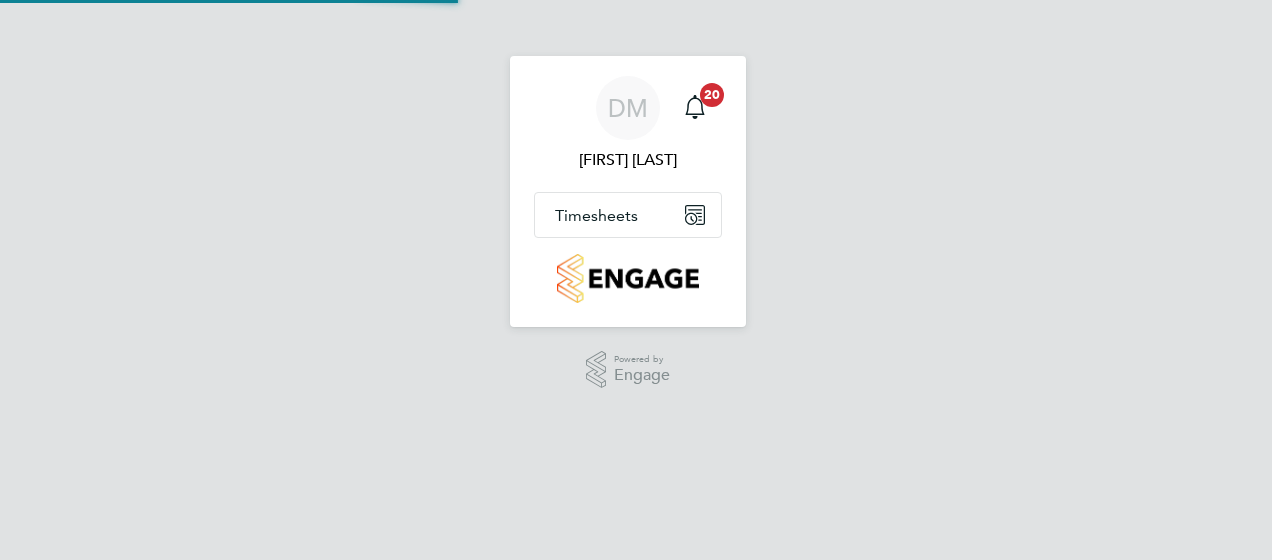 scroll, scrollTop: 0, scrollLeft: 0, axis: both 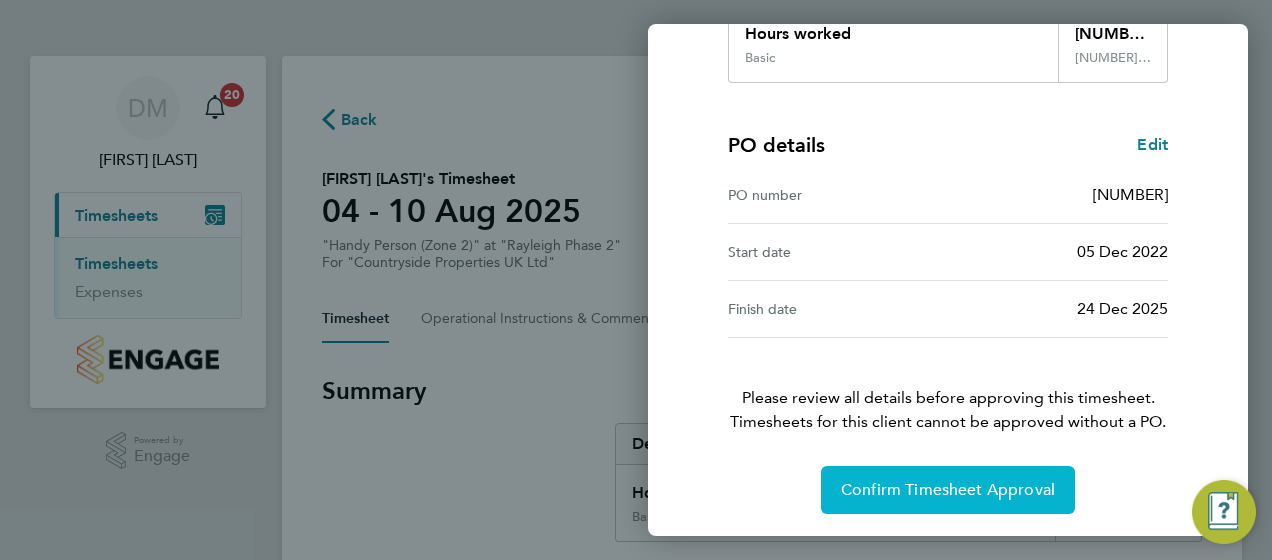 click on "Confirm Timesheet Approval" 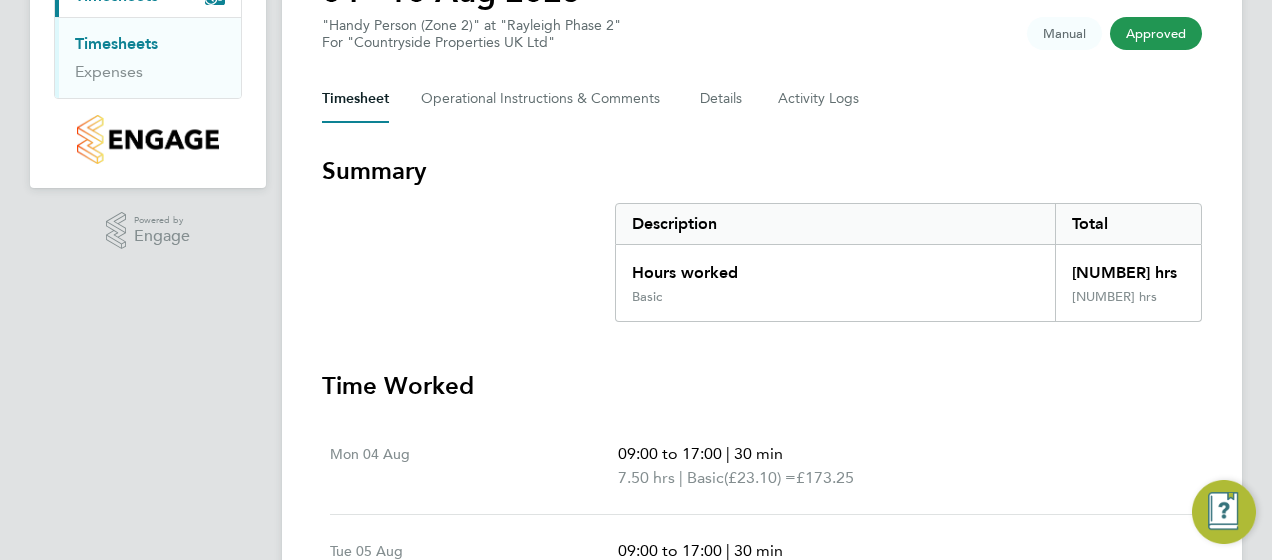 scroll, scrollTop: 0, scrollLeft: 0, axis: both 